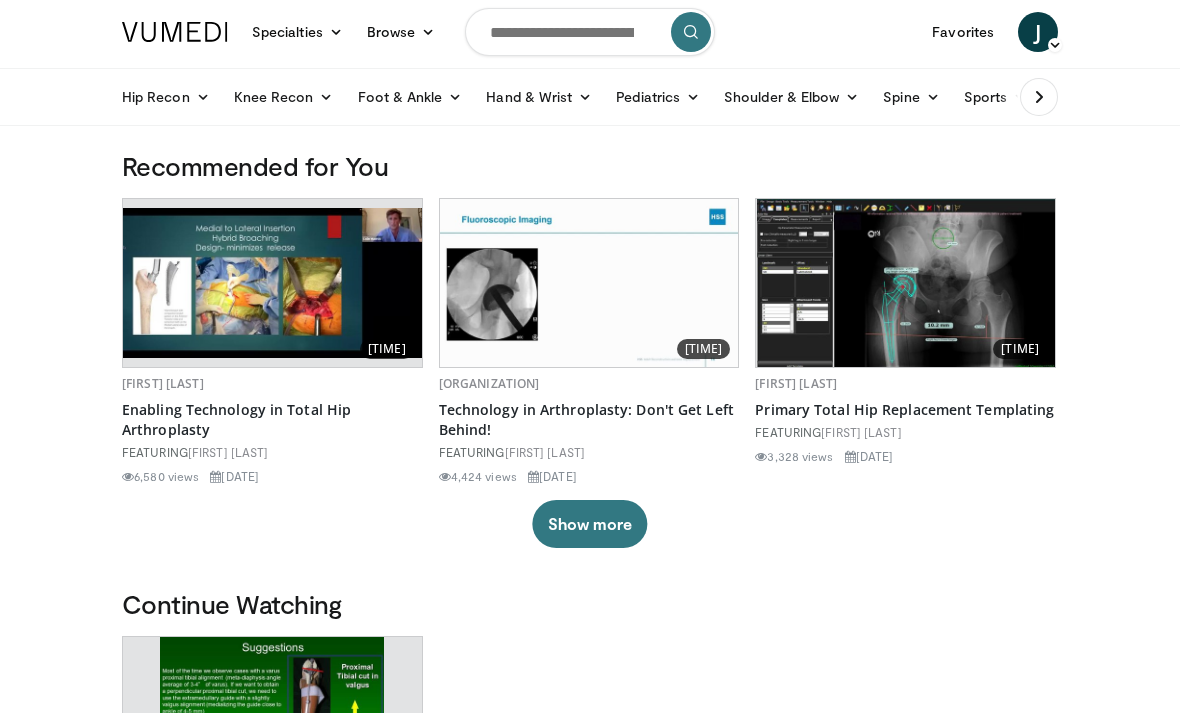 scroll, scrollTop: 0, scrollLeft: 0, axis: both 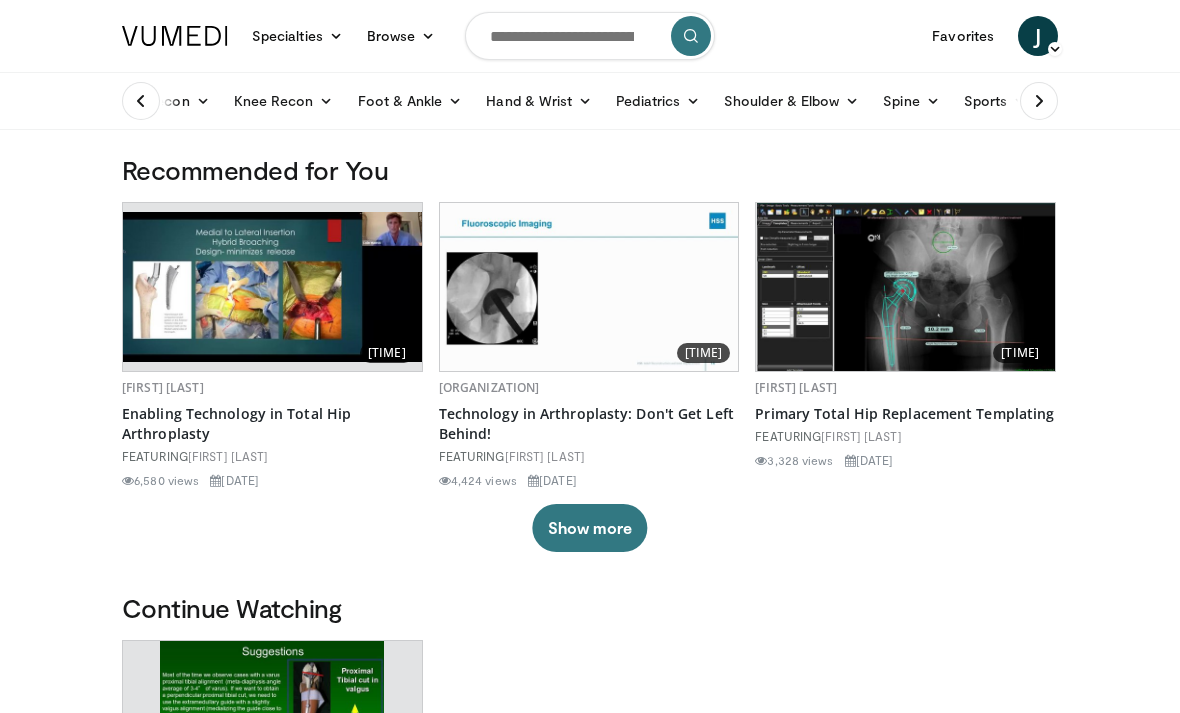 click at bounding box center (590, 36) 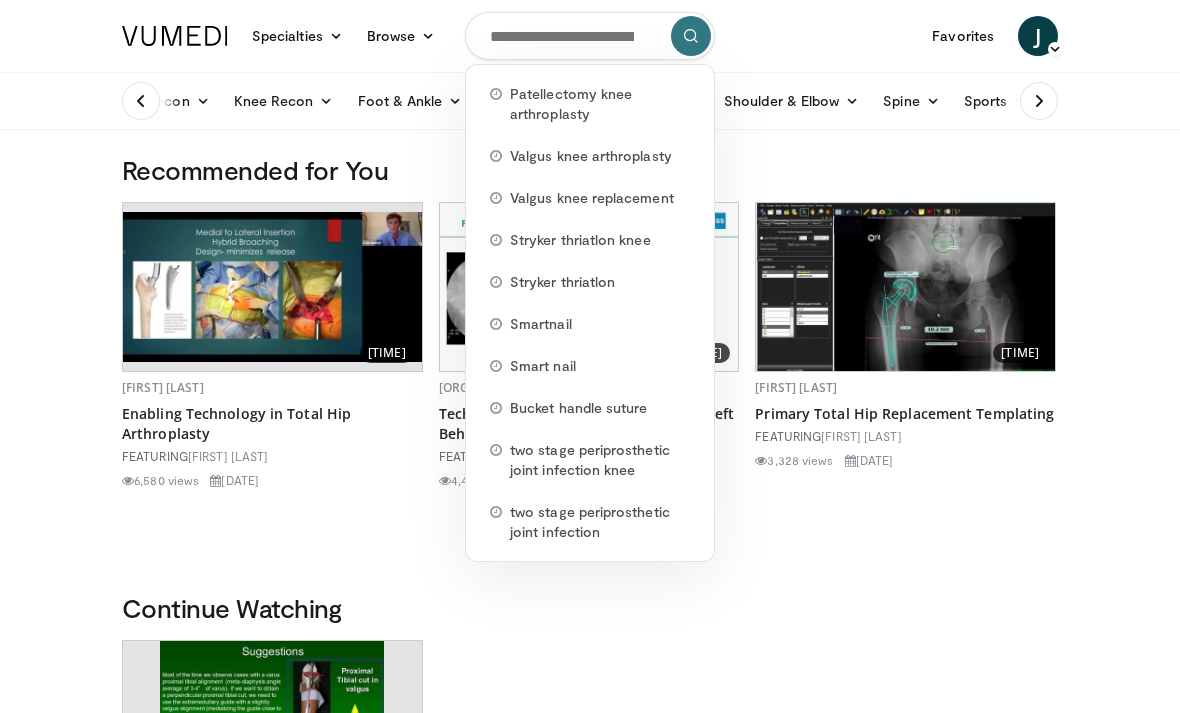 click at bounding box center (590, 36) 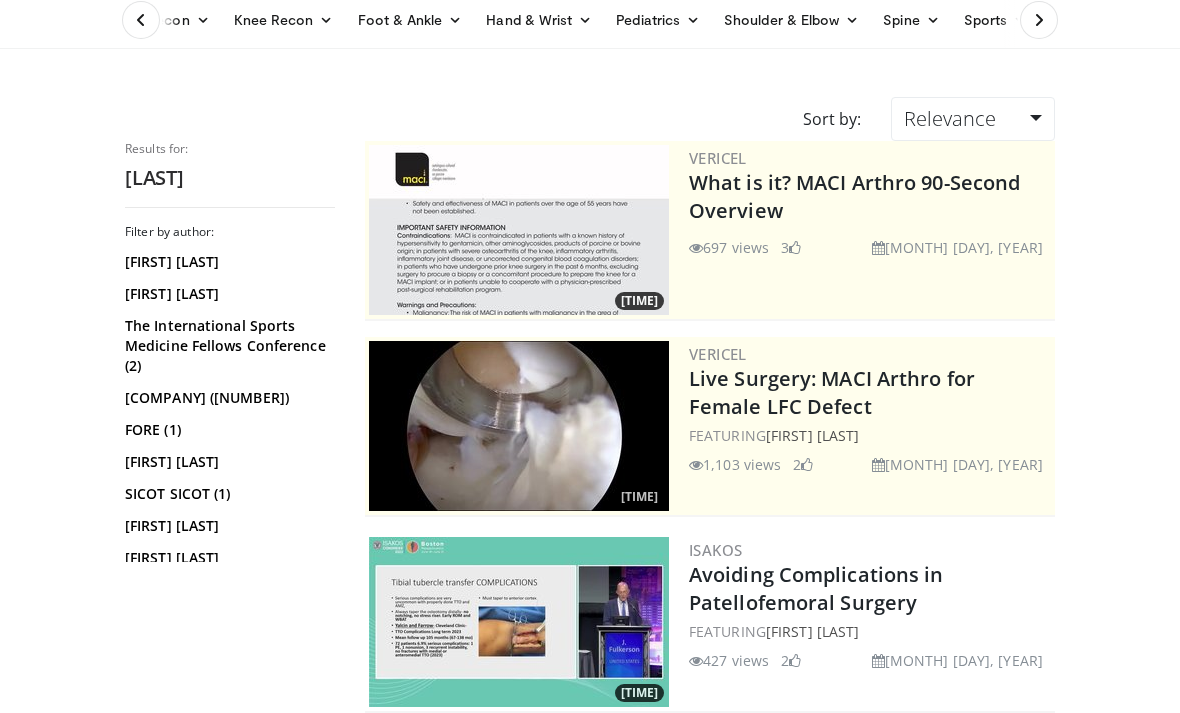 scroll, scrollTop: 0, scrollLeft: 0, axis: both 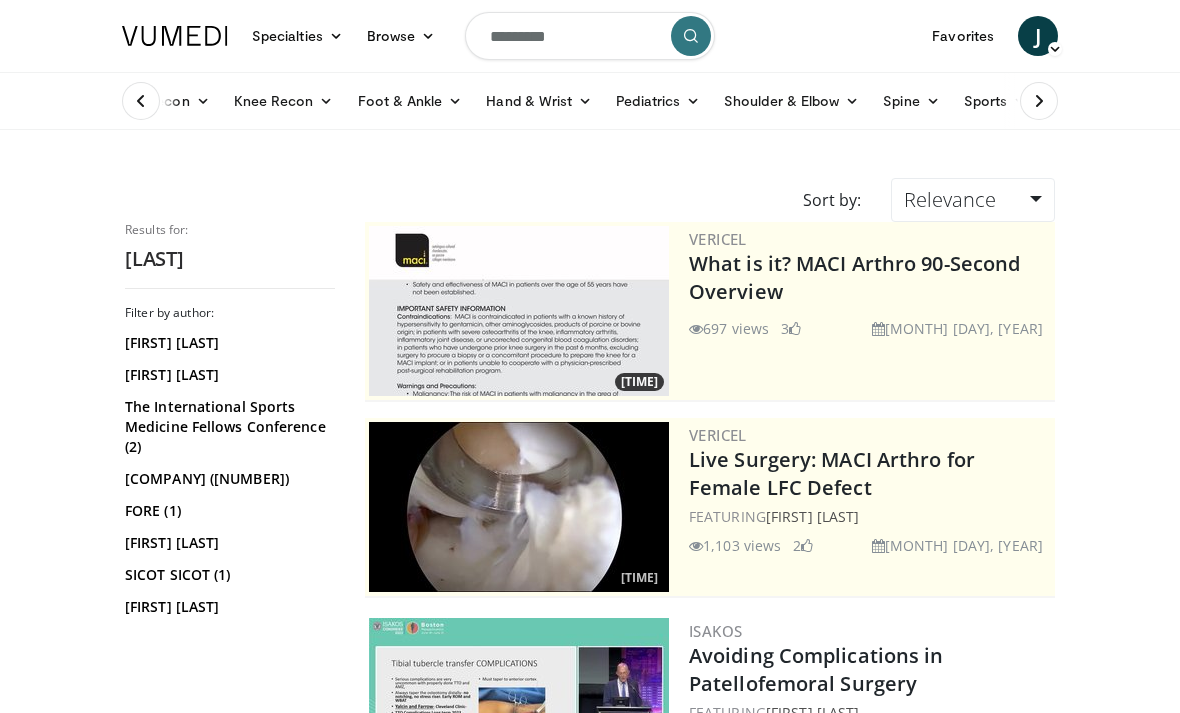 click on "*********" at bounding box center [590, 36] 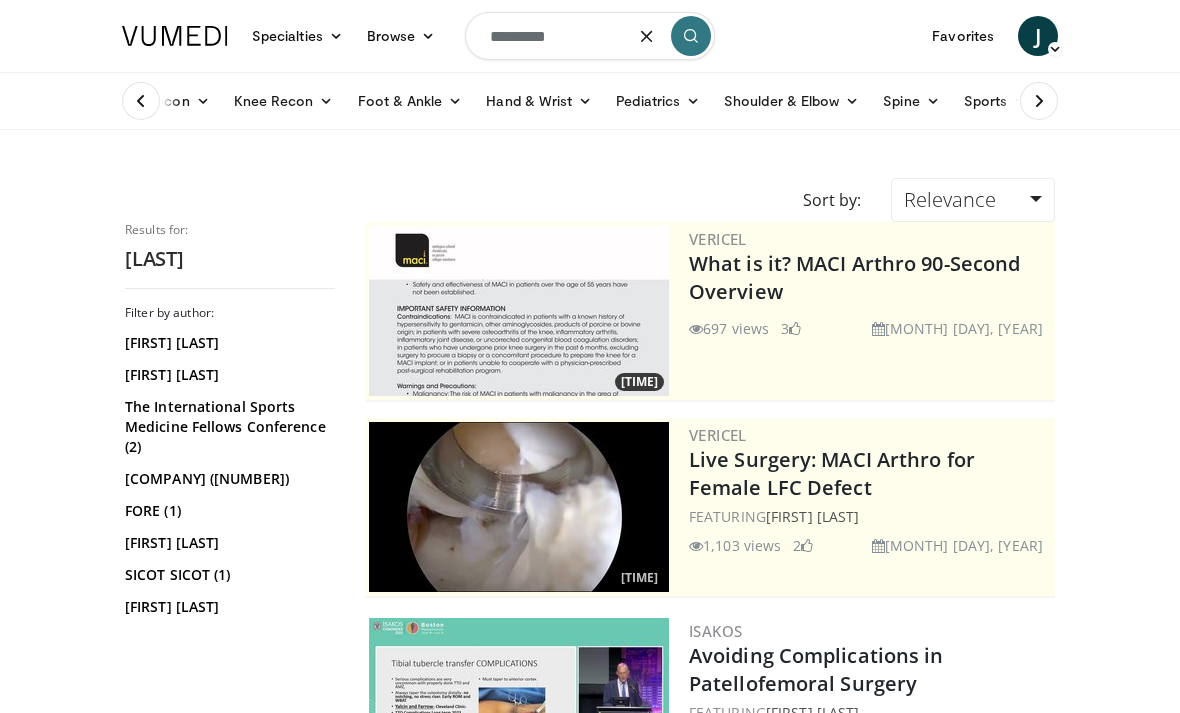click on "*********" at bounding box center [590, 36] 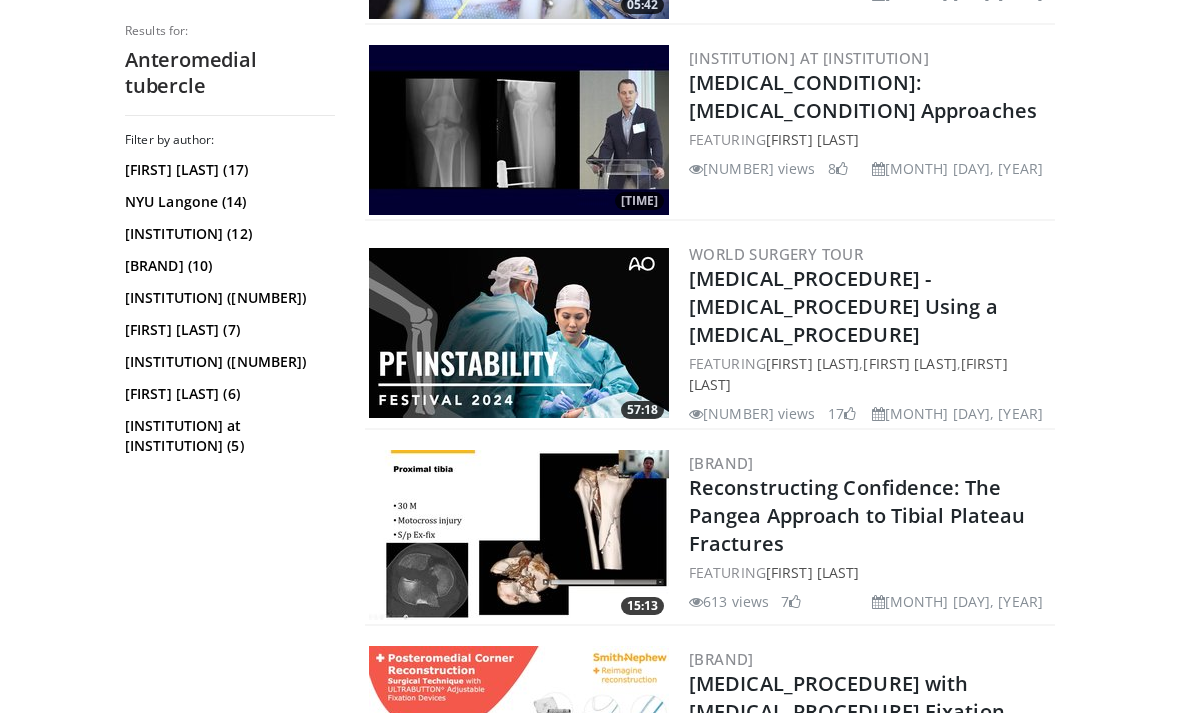 scroll, scrollTop: 1162, scrollLeft: 0, axis: vertical 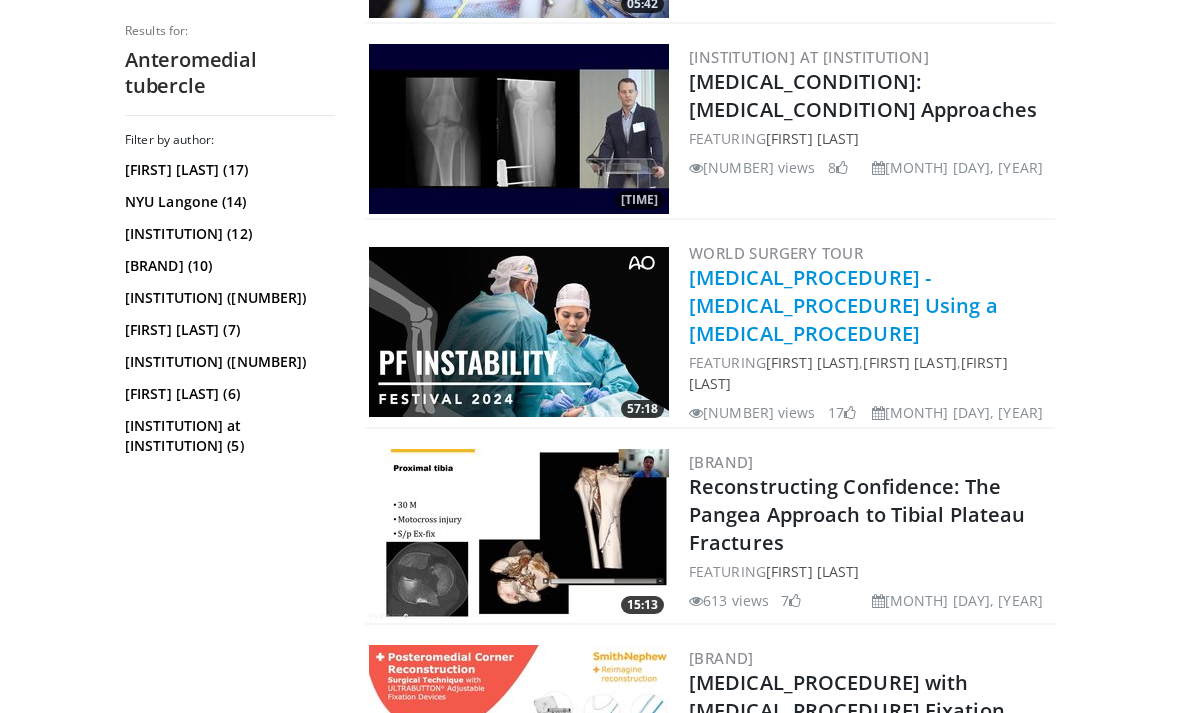 click on "[MEDICAL_PROCEDURE] - [MEDICAL_PROCEDURE] Using a [MEDICAL_PROCEDURE]" at bounding box center [843, 305] 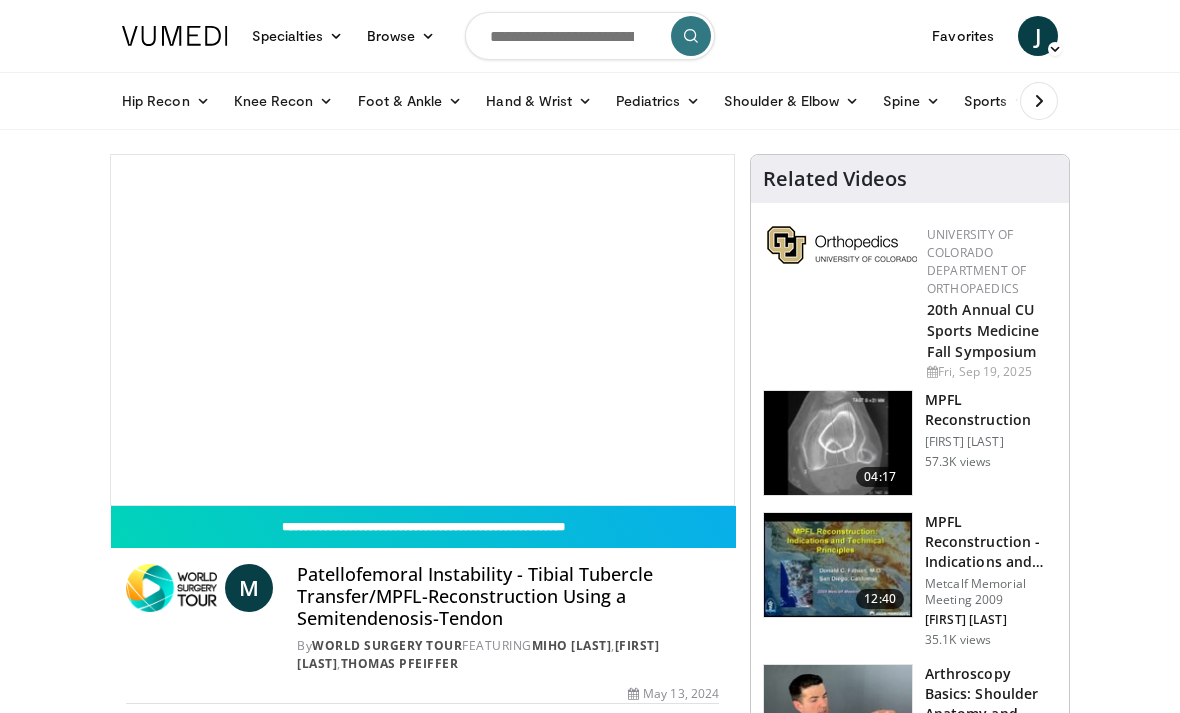 scroll, scrollTop: 0, scrollLeft: 0, axis: both 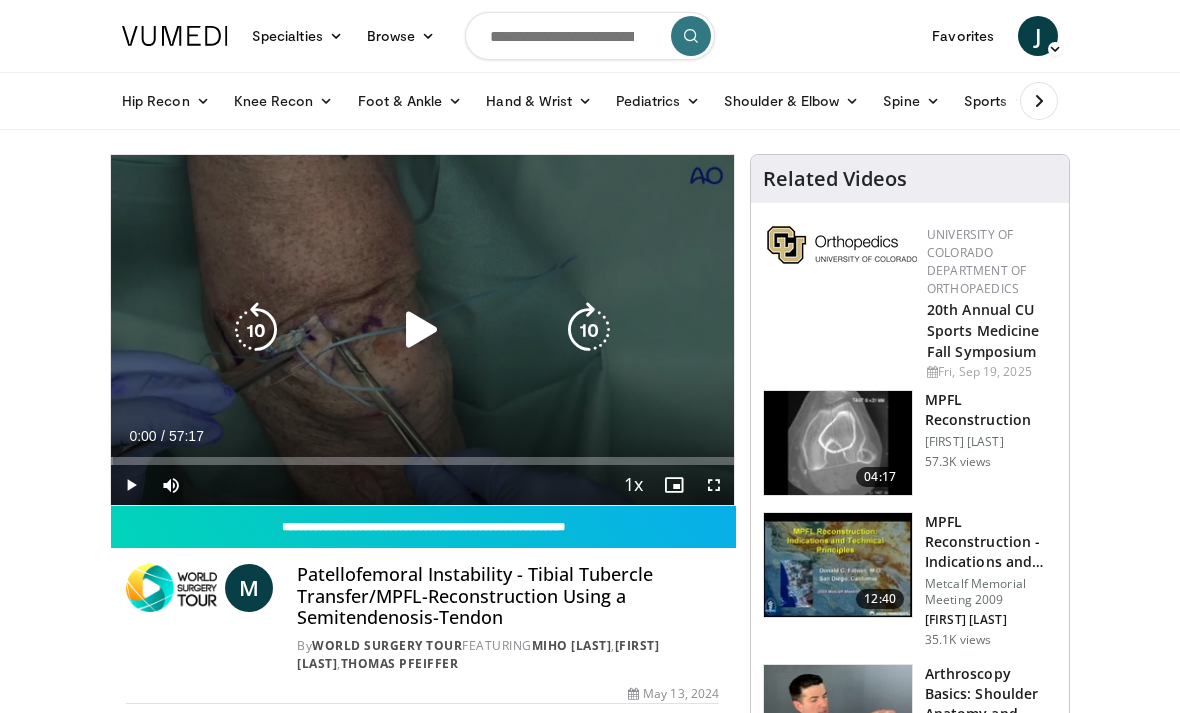 click at bounding box center (422, 330) 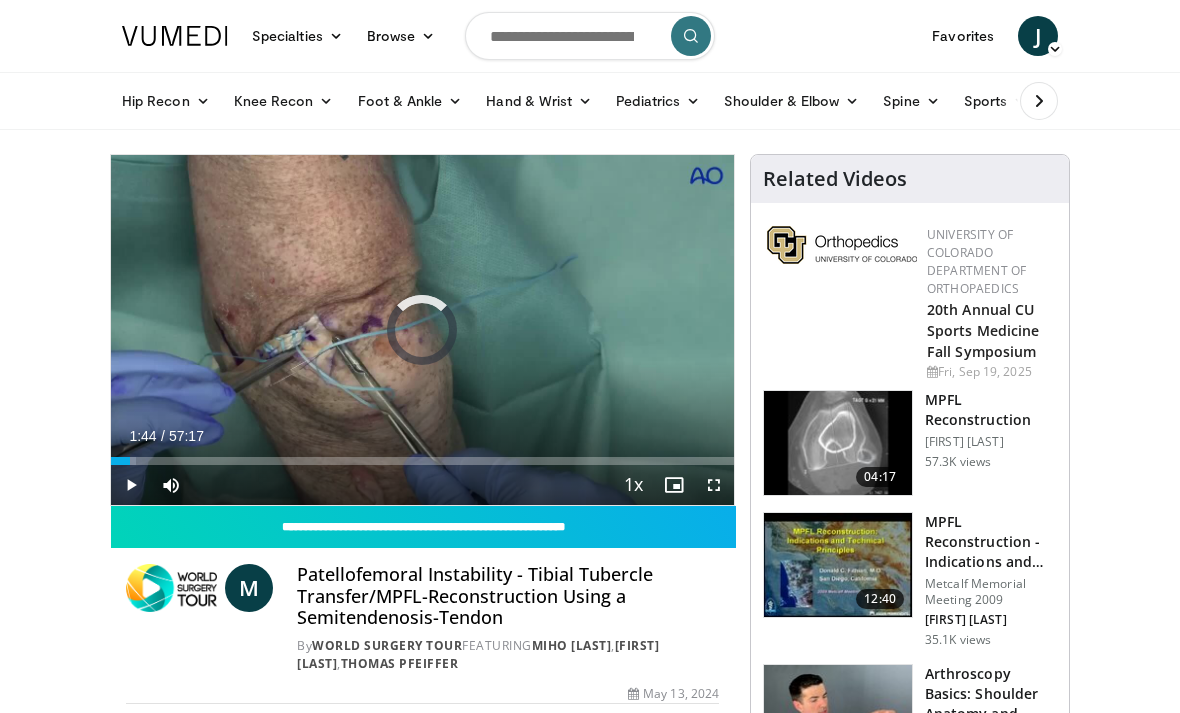 click at bounding box center (123, 461) 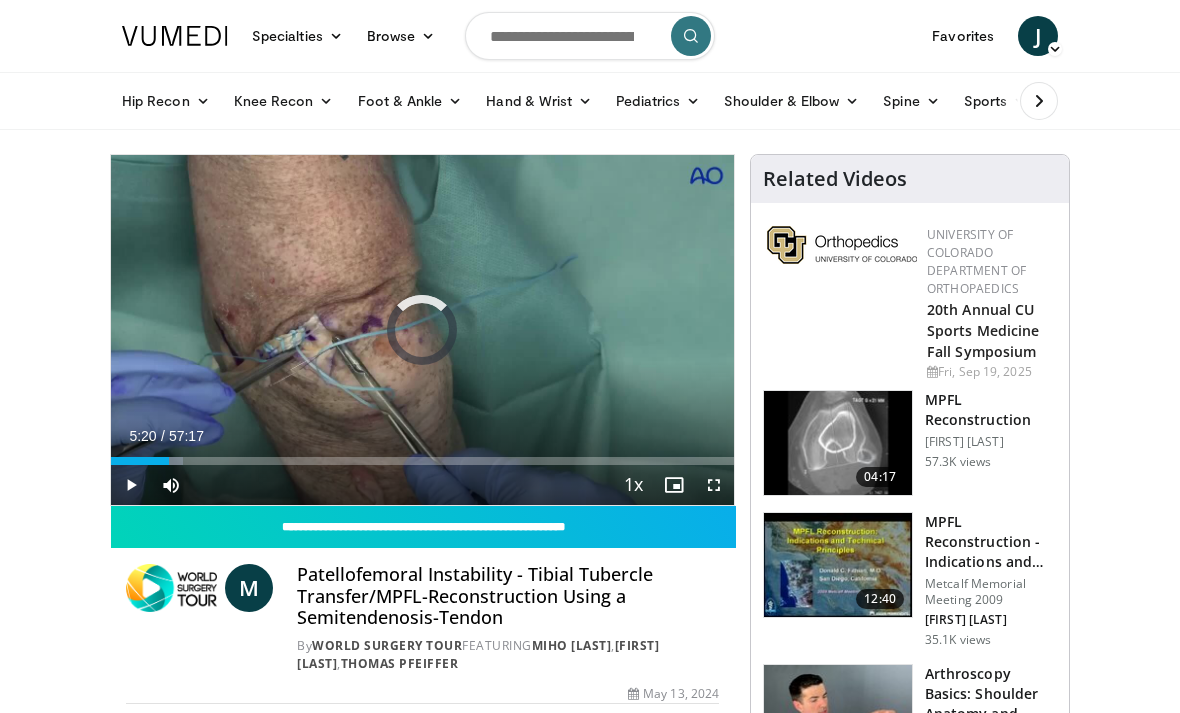 drag, startPoint x: 145, startPoint y: 461, endPoint x: 170, endPoint y: 460, distance: 25.019993 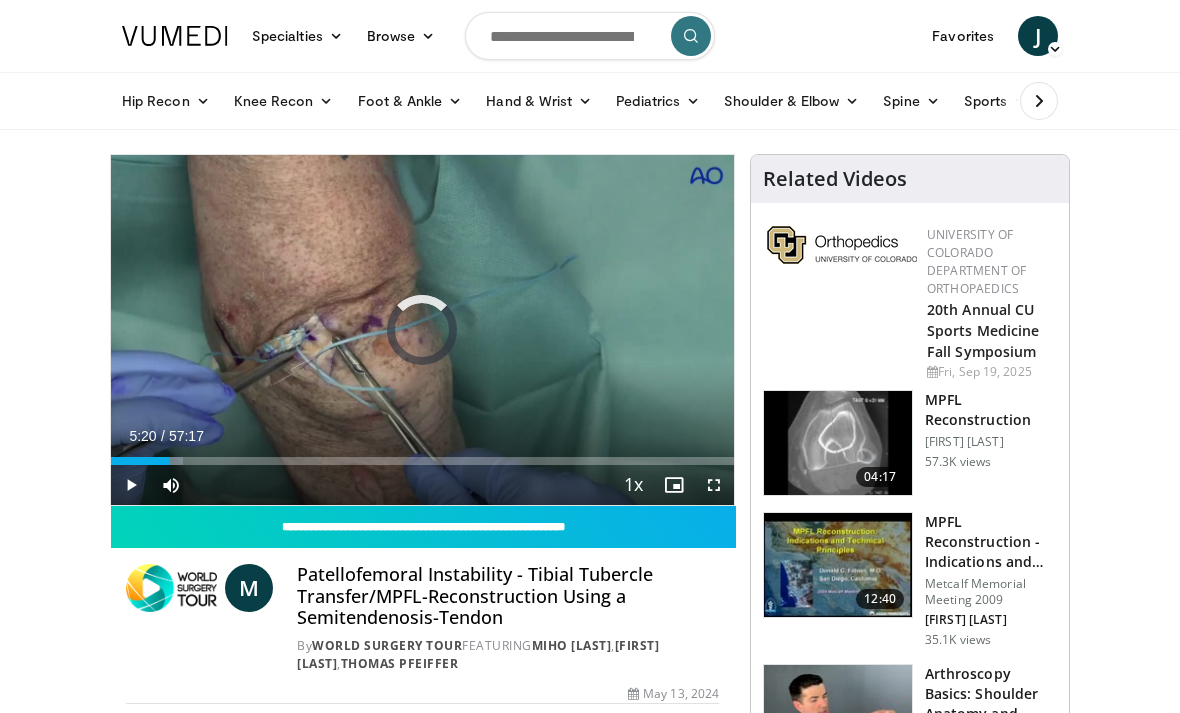 click at bounding box center (154, 461) 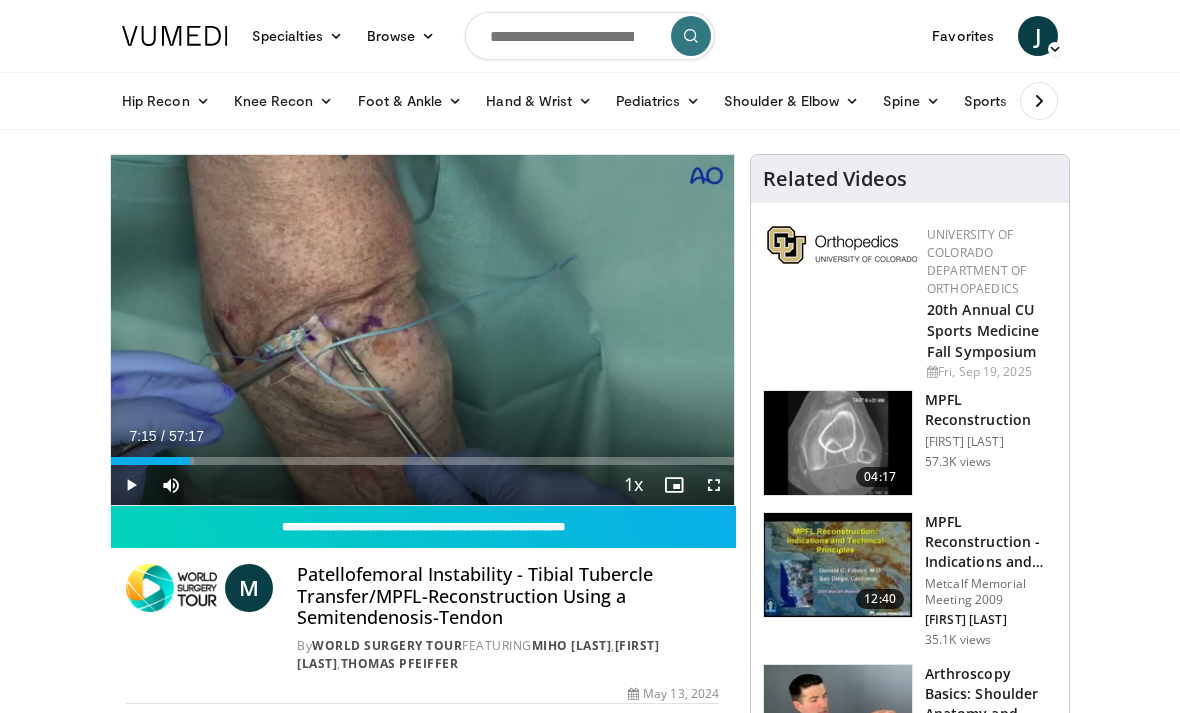 click at bounding box center [181, 461] 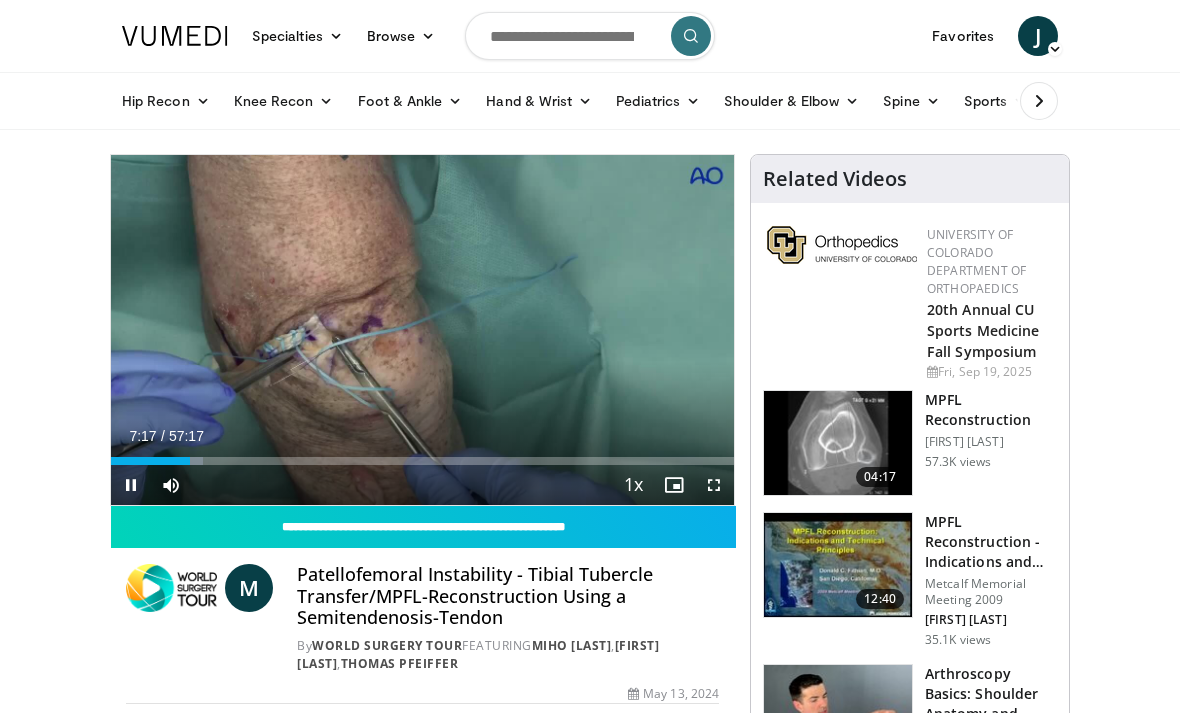 click at bounding box center [714, 485] 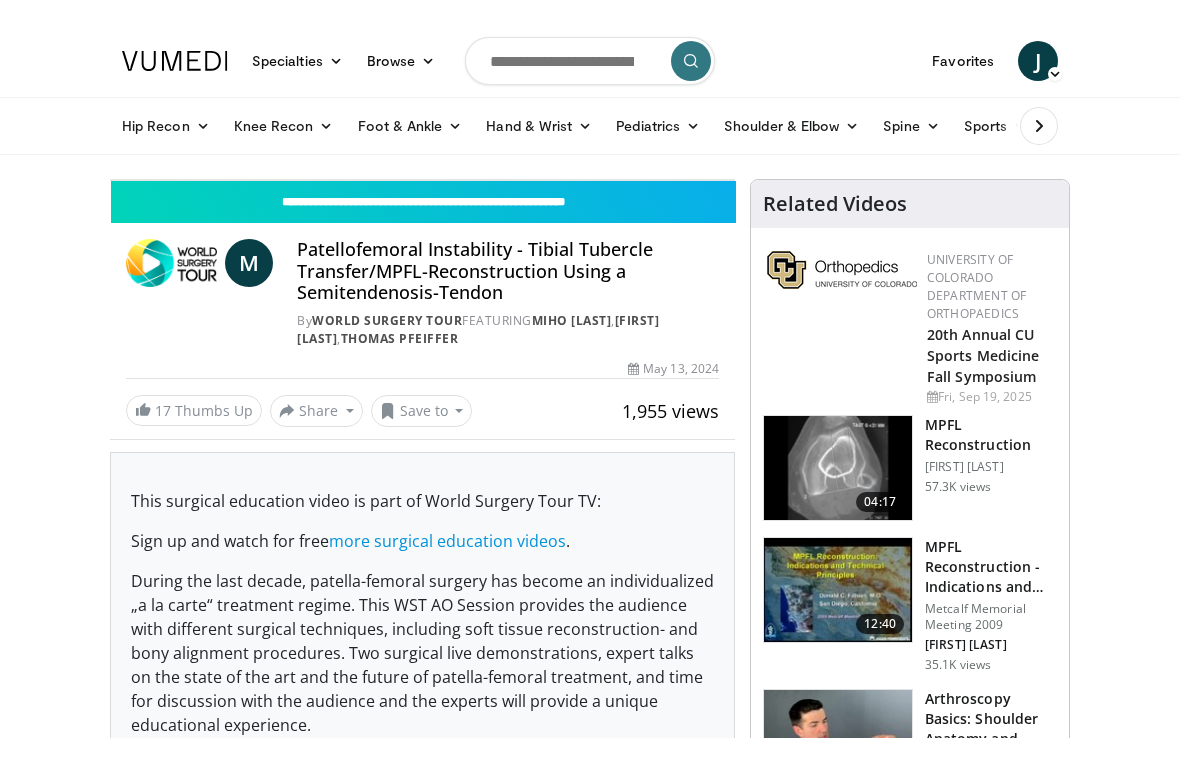 scroll, scrollTop: 24, scrollLeft: 0, axis: vertical 